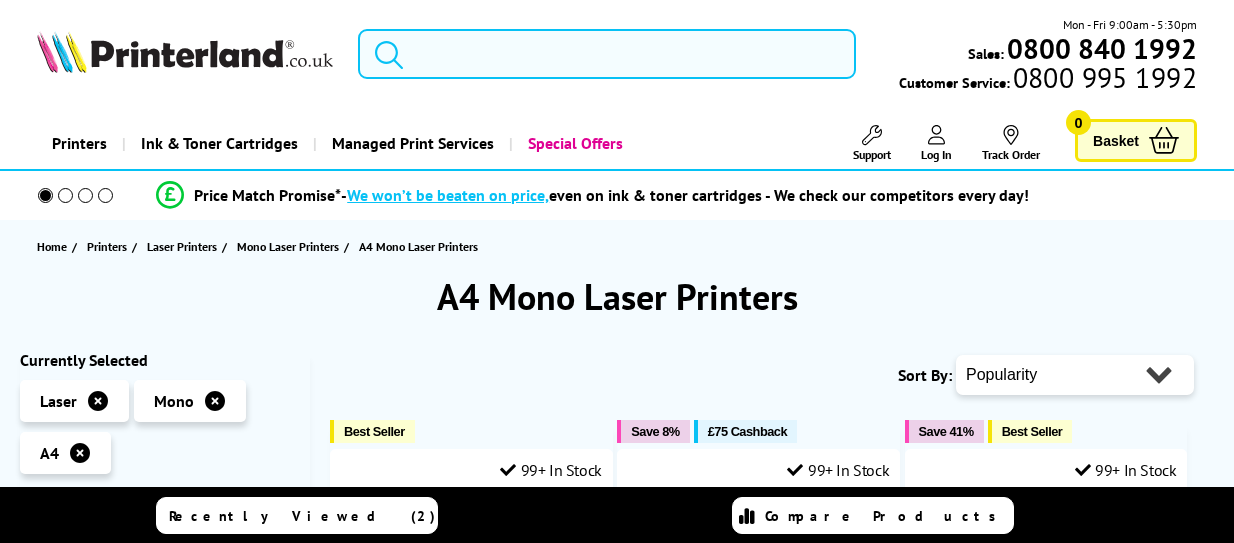 scroll, scrollTop: 0, scrollLeft: 0, axis: both 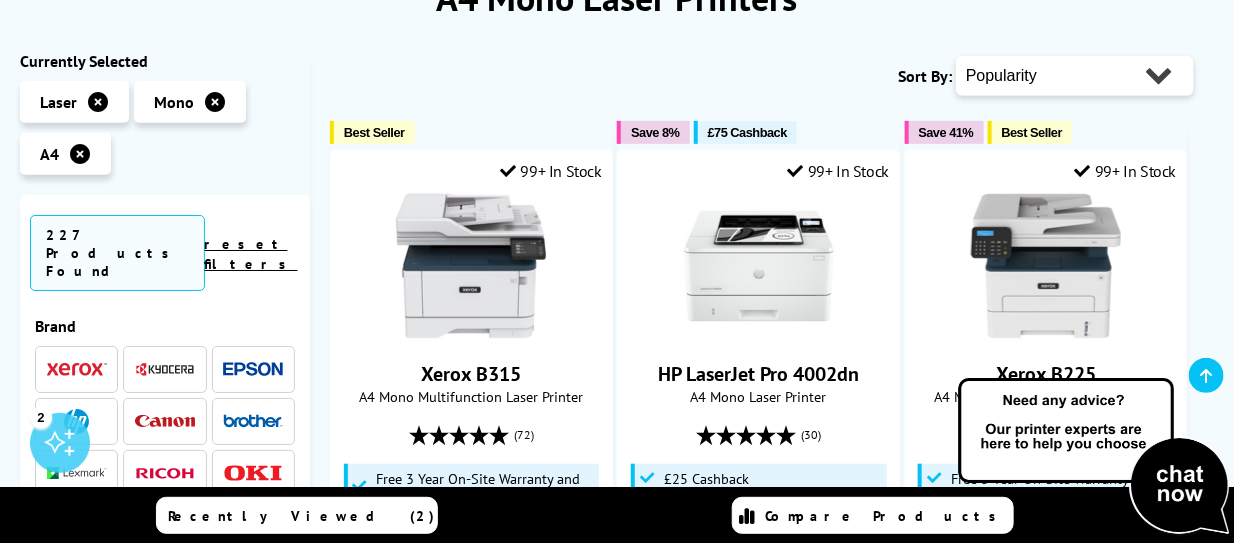 click on "Popularity
Rating
Price - Low to High
Price - High to Low
Running Costs - Low to High
Size - Small to Large" at bounding box center [1075, 76] 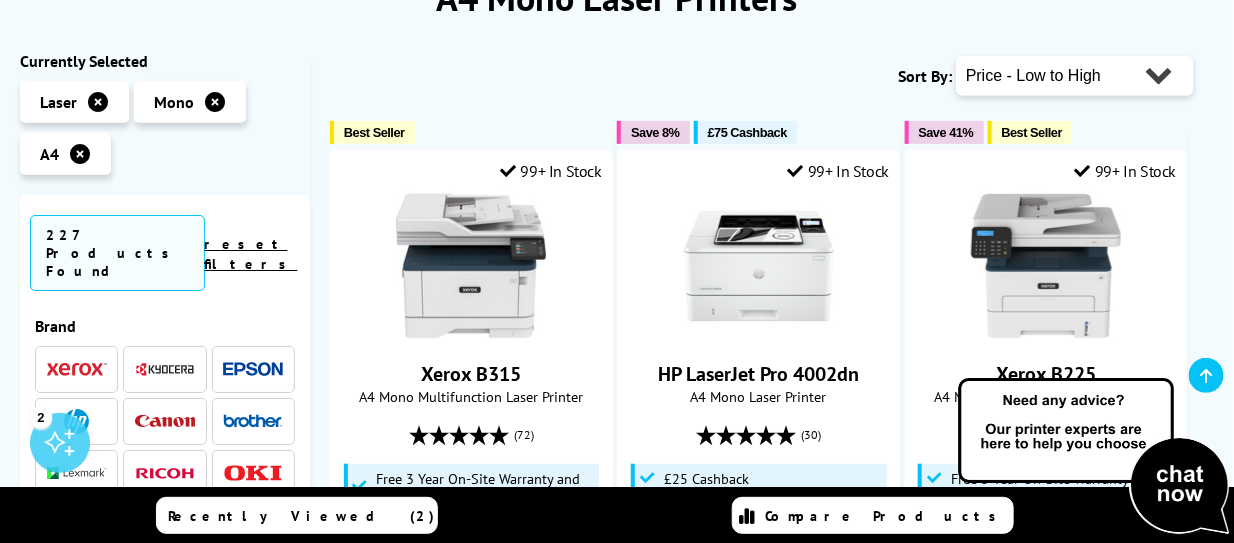 click on "Popularity
Rating
Price - Low to High
Price - High to Low
Running Costs - Low to High
Size - Small to Large" at bounding box center (1075, 76) 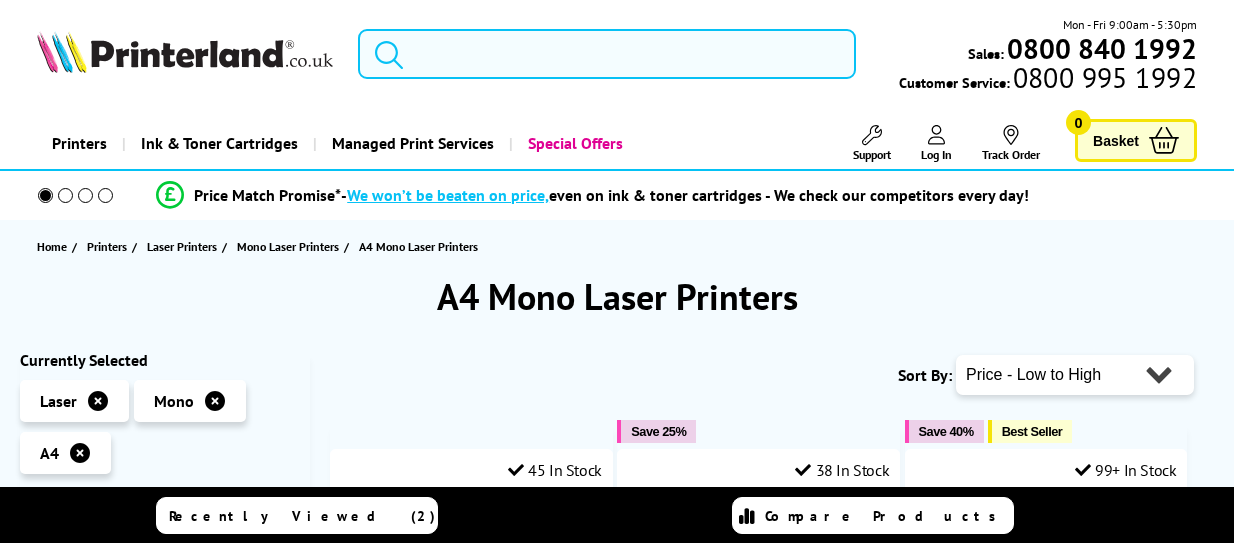 scroll, scrollTop: 0, scrollLeft: 0, axis: both 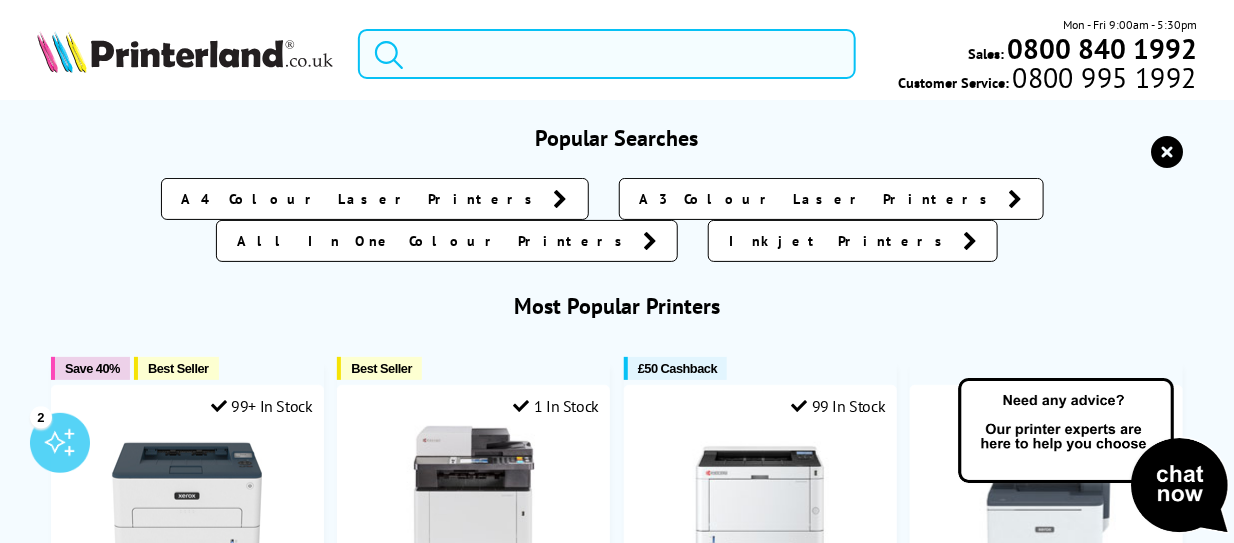 paste on "Brother HL-L2400DWE" 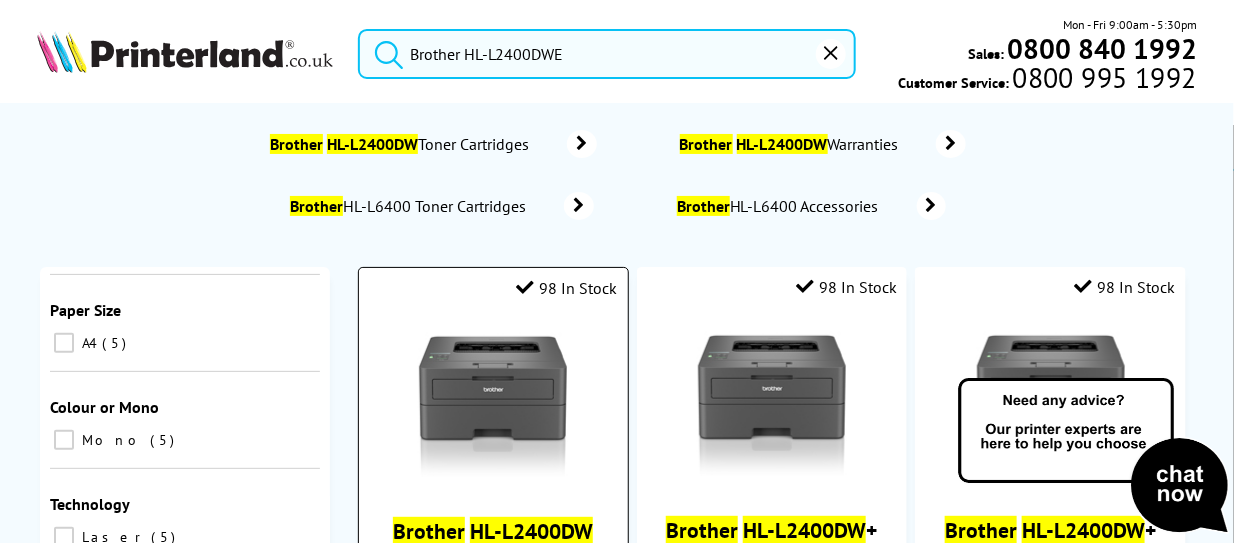 scroll, scrollTop: 299, scrollLeft: 0, axis: vertical 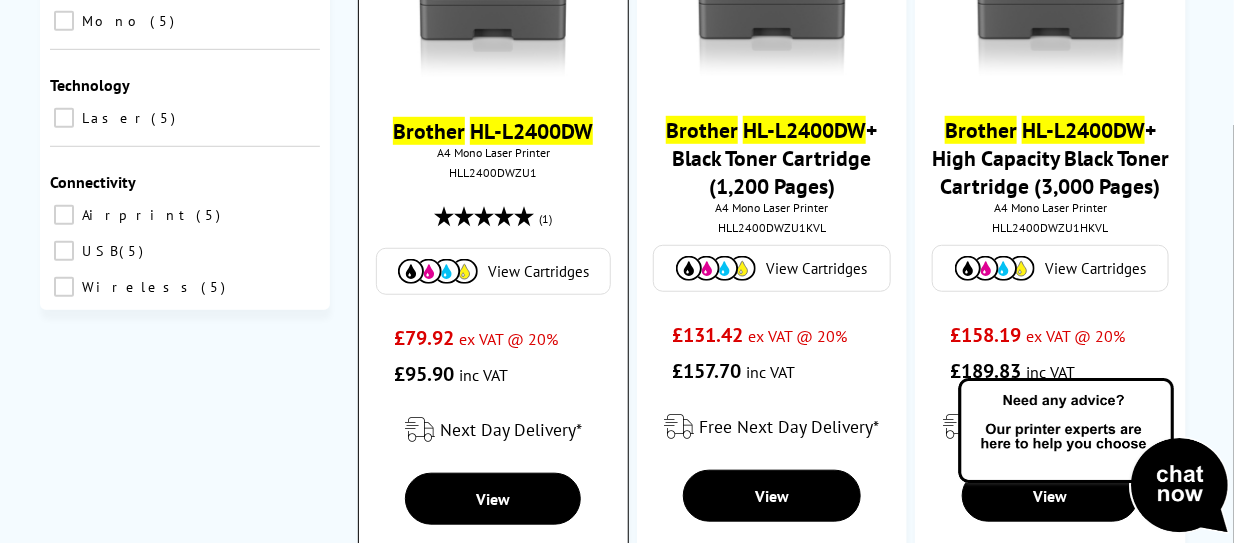 type on "Brother HL-L2400DWE" 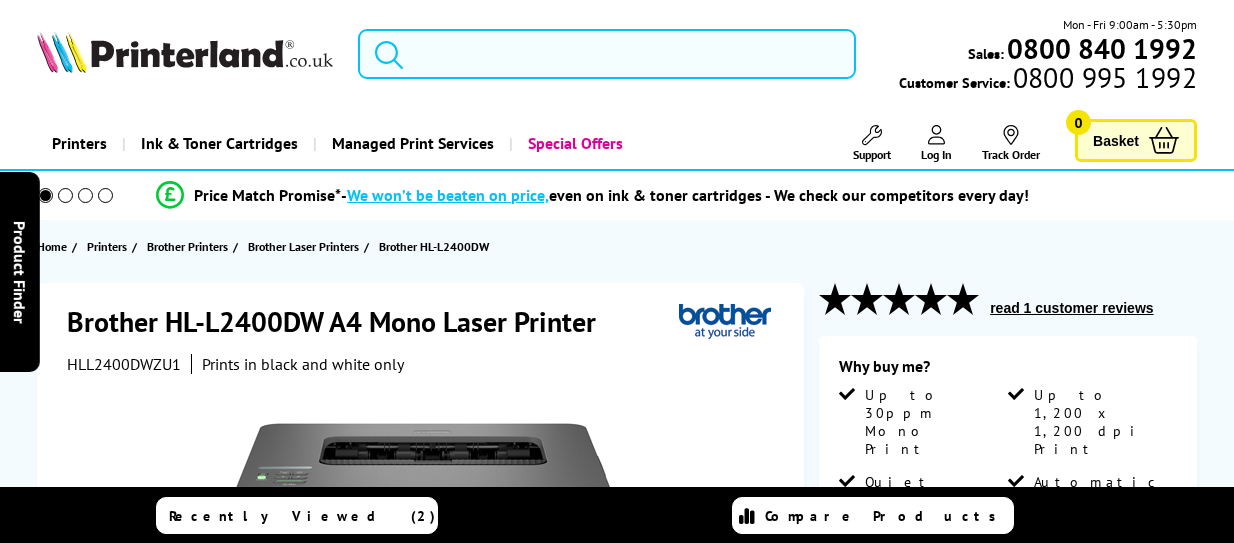 scroll, scrollTop: 0, scrollLeft: 0, axis: both 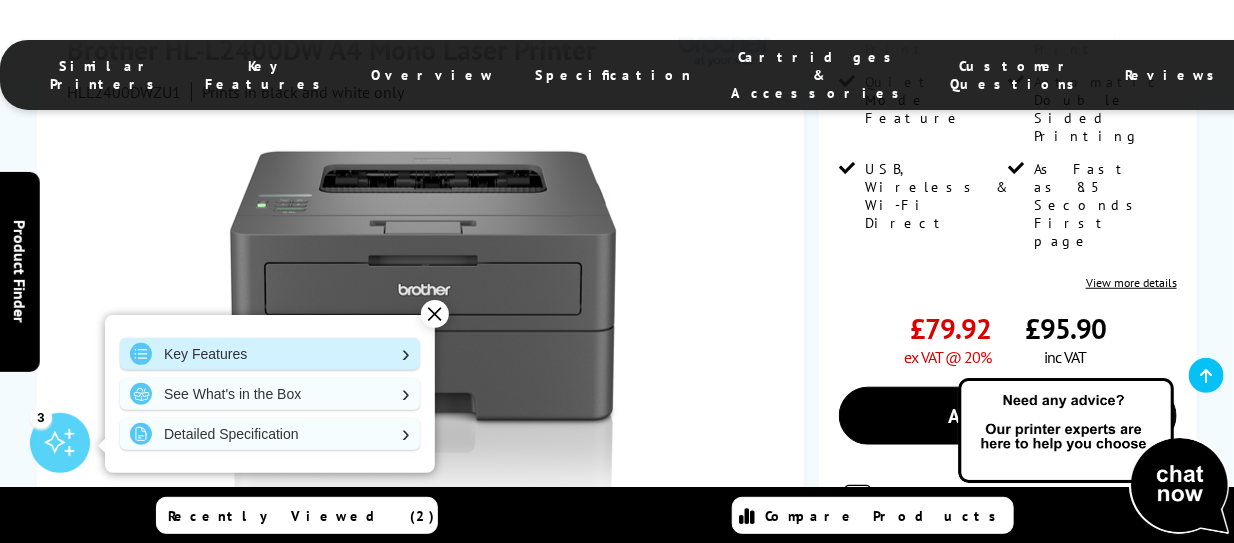 click on "Key Features" at bounding box center (270, 354) 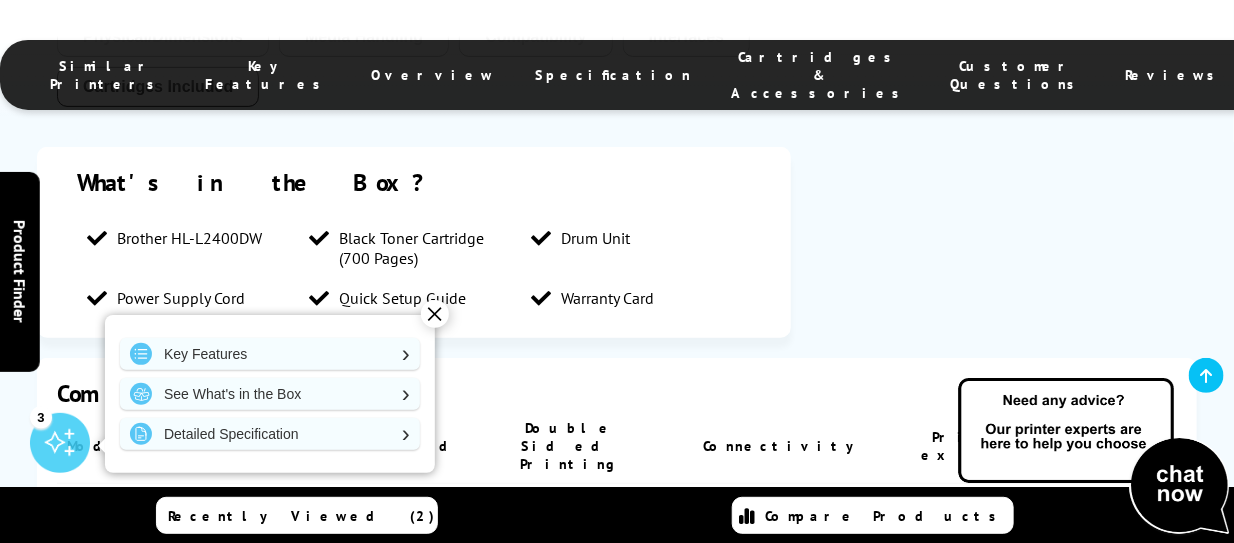 scroll, scrollTop: 3000, scrollLeft: 0, axis: vertical 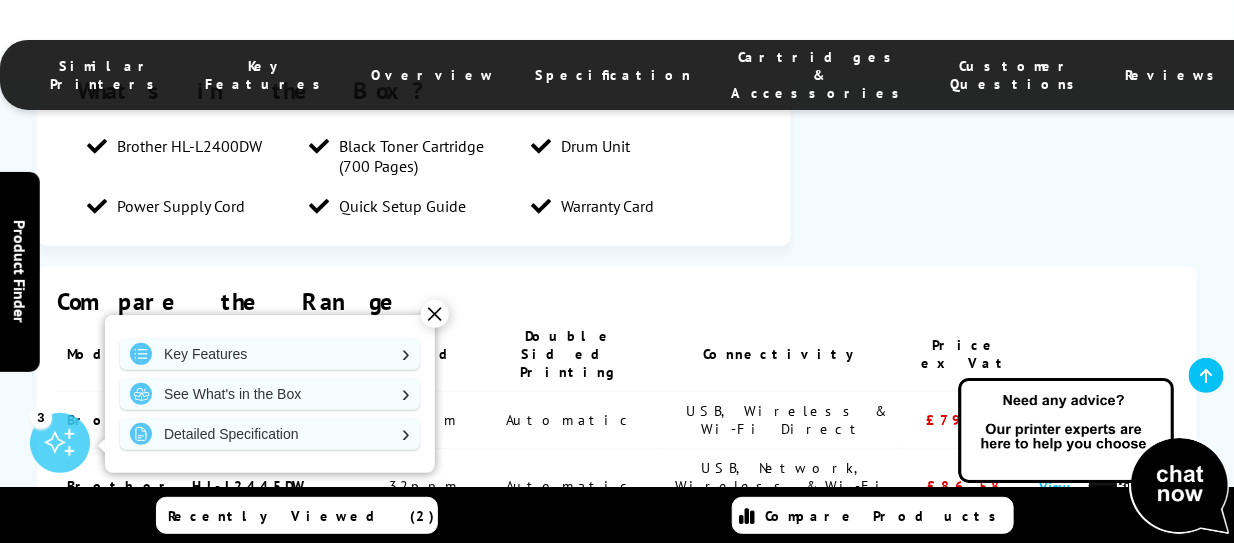 click on "✕" at bounding box center [435, 314] 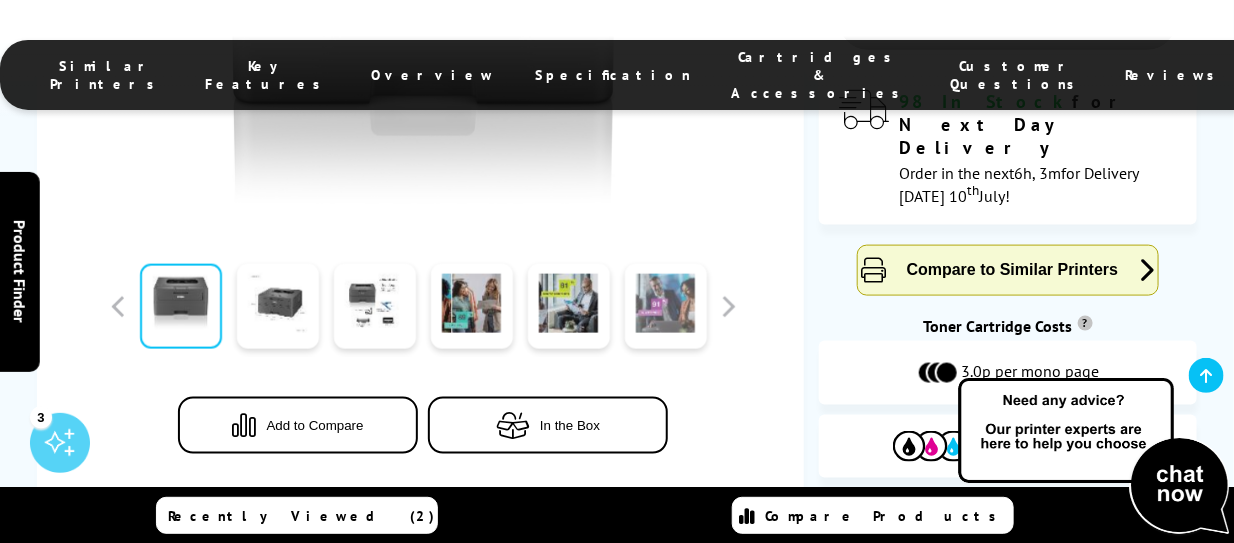 scroll, scrollTop: 800, scrollLeft: 0, axis: vertical 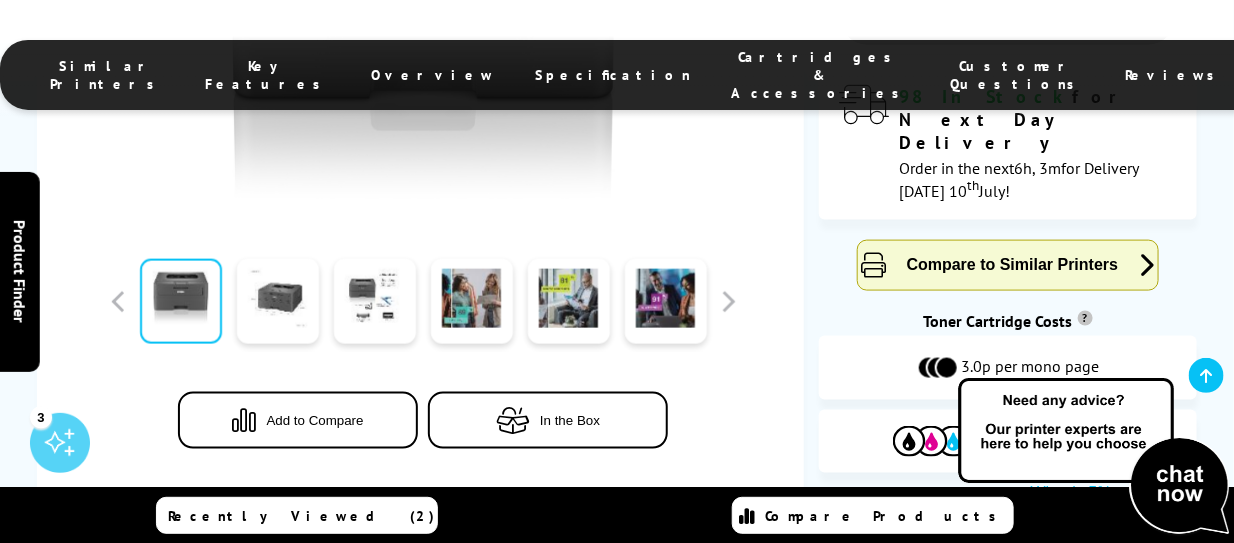 click on "In the Box" at bounding box center (548, 419) 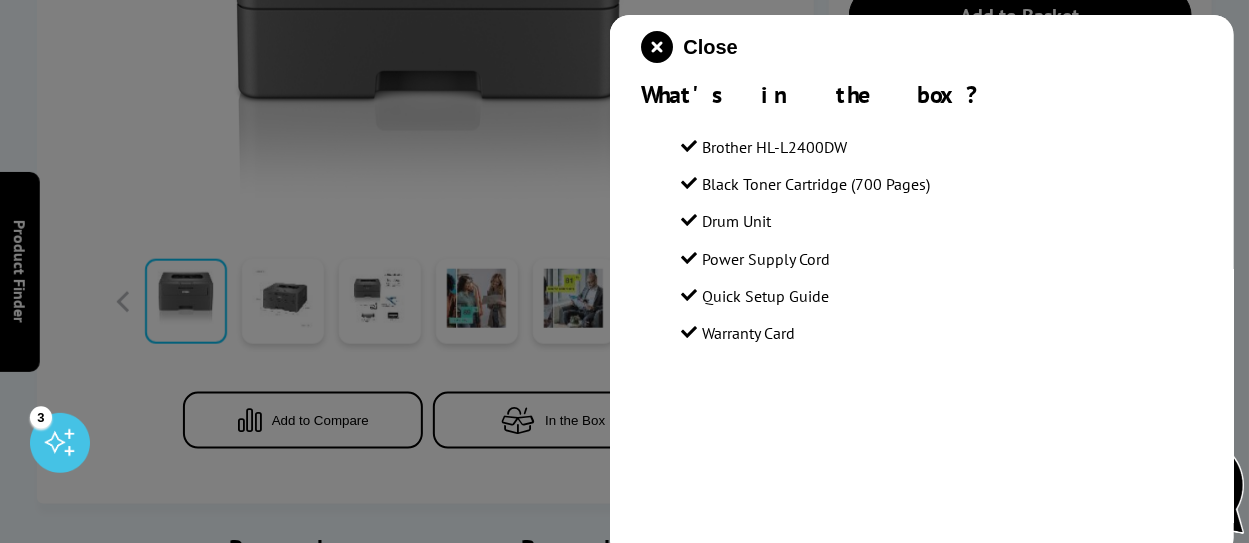 click at bounding box center (624, 271) 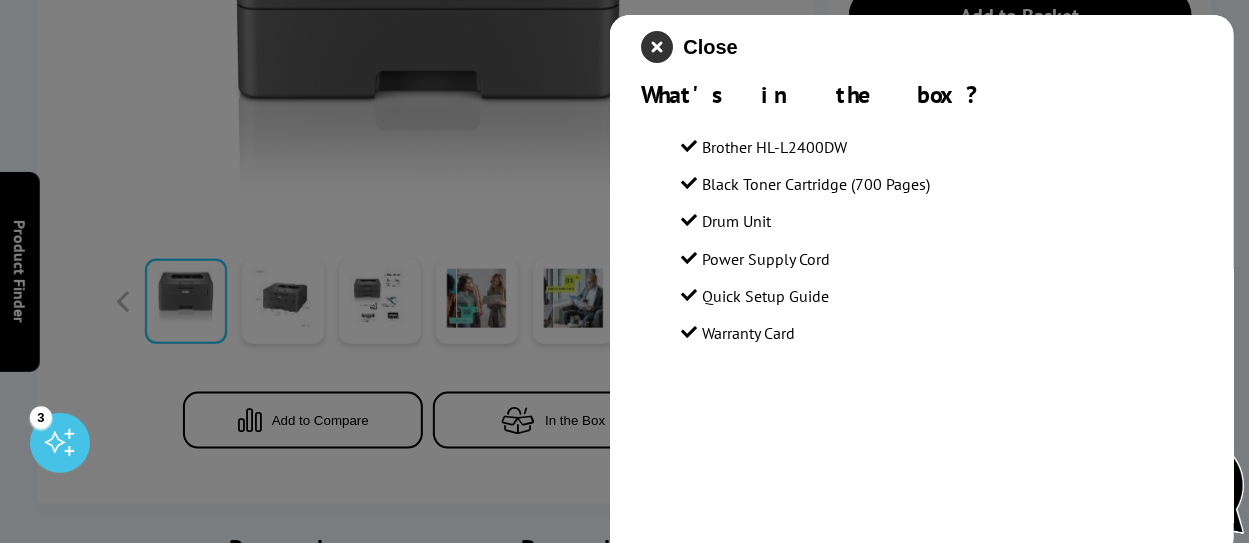 click at bounding box center (658, 47) 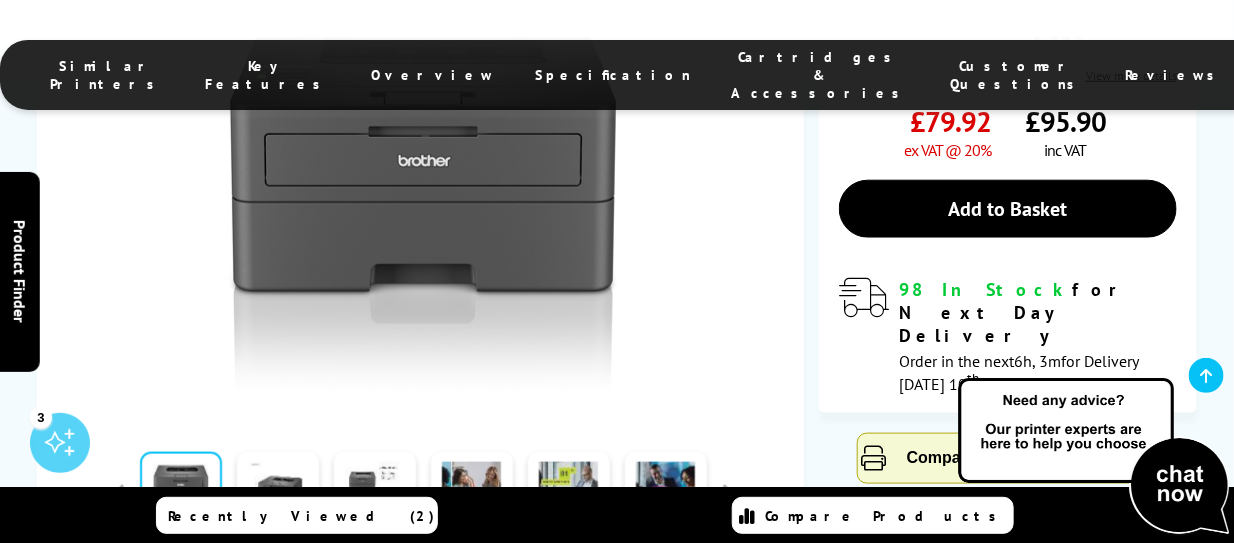 scroll, scrollTop: 600, scrollLeft: 0, axis: vertical 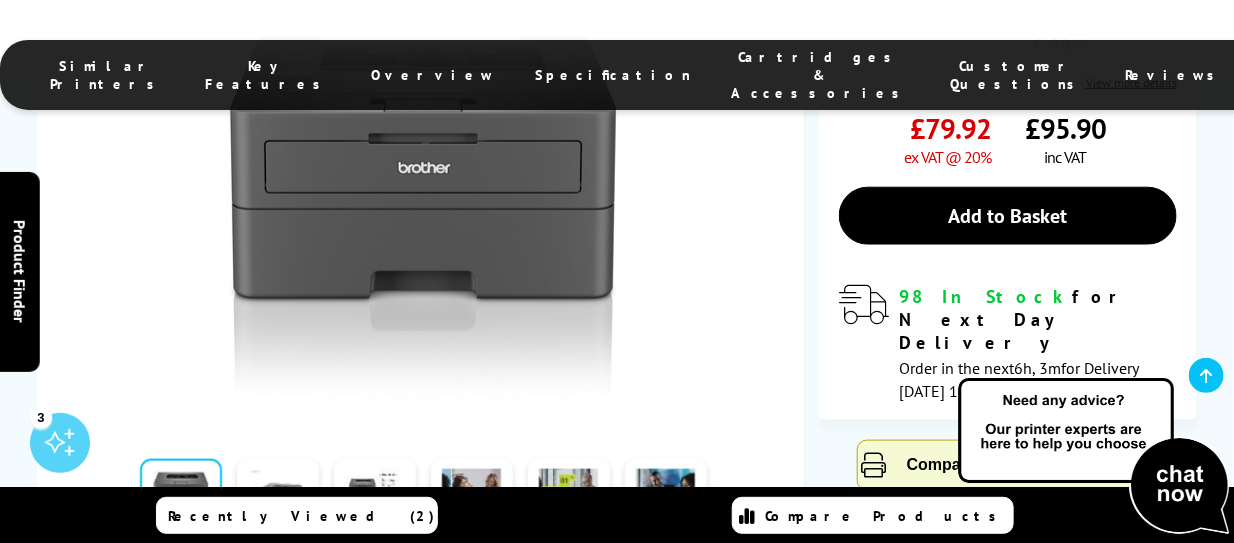 click at bounding box center [278, 501] 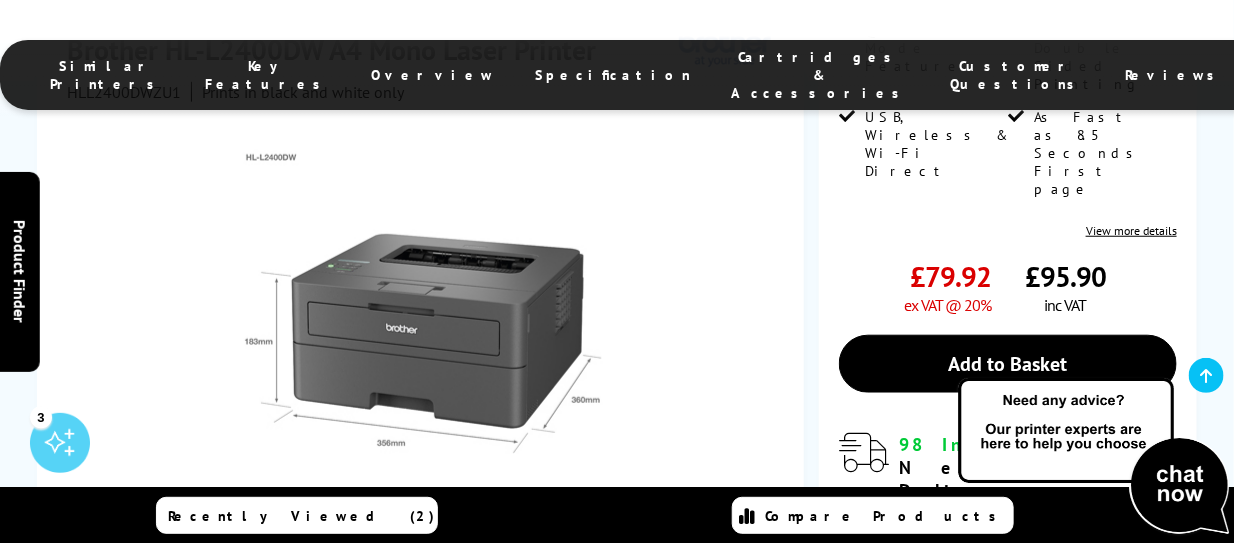 scroll, scrollTop: 500, scrollLeft: 0, axis: vertical 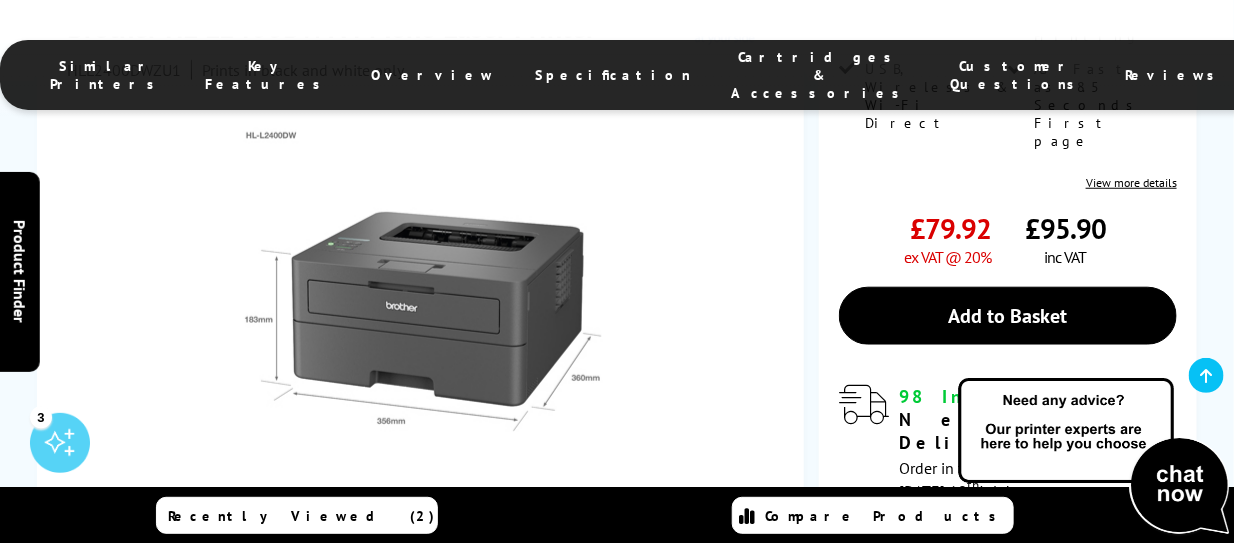 click at bounding box center [375, 601] 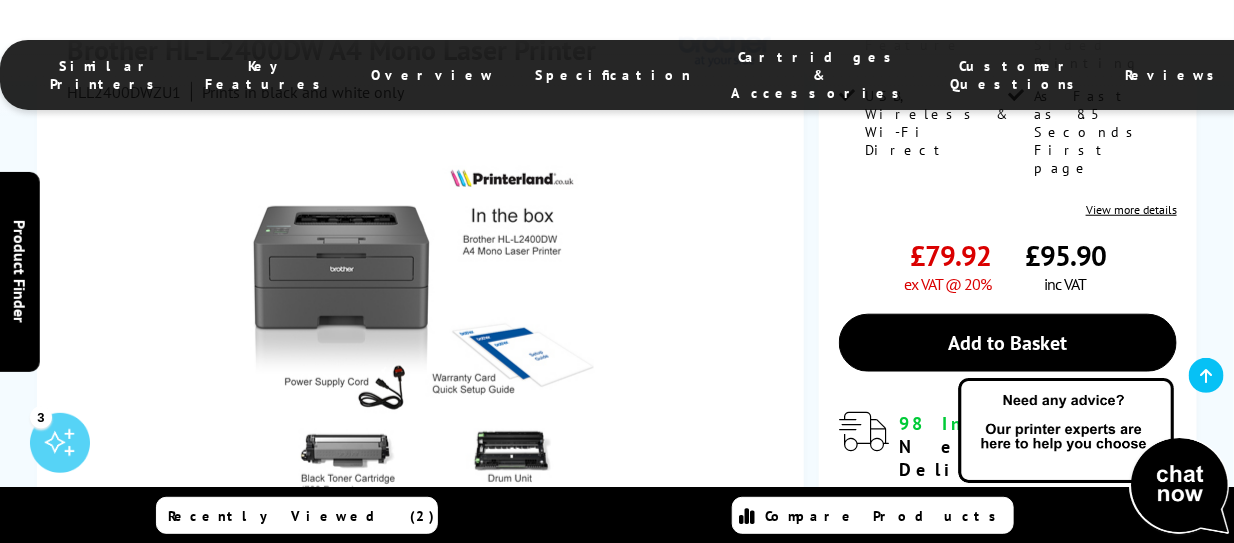 scroll, scrollTop: 500, scrollLeft: 0, axis: vertical 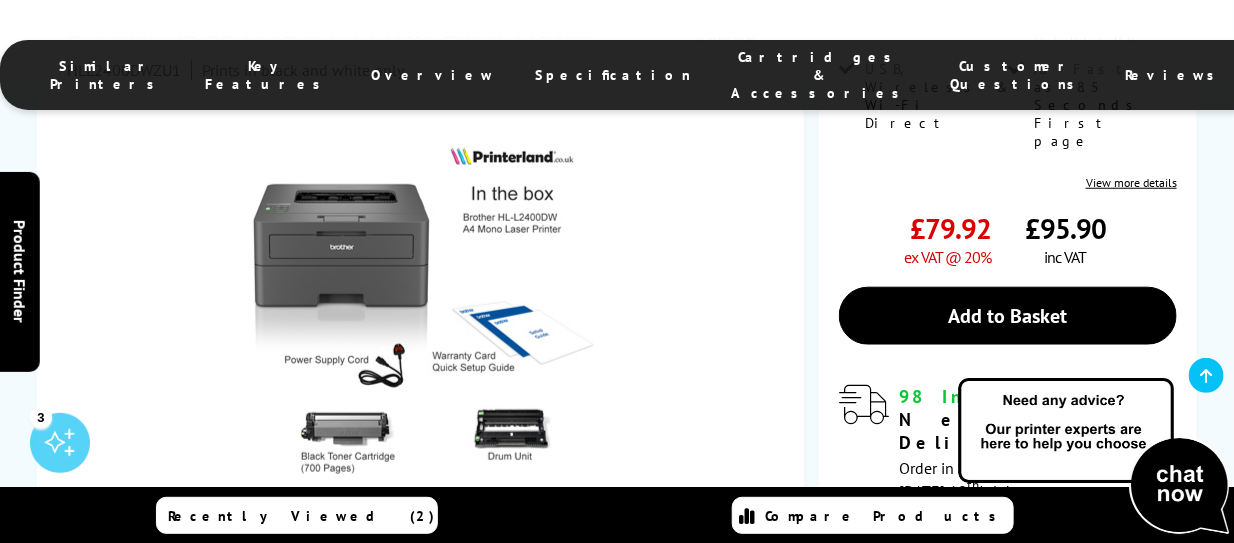 click at bounding box center (472, 601) 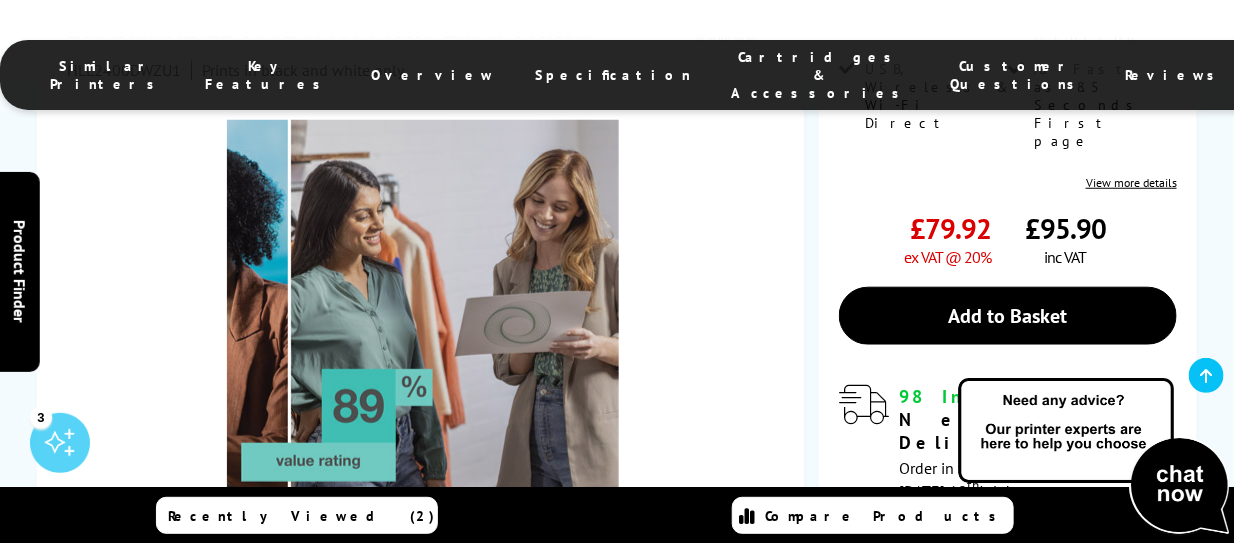 click at bounding box center (569, 601) 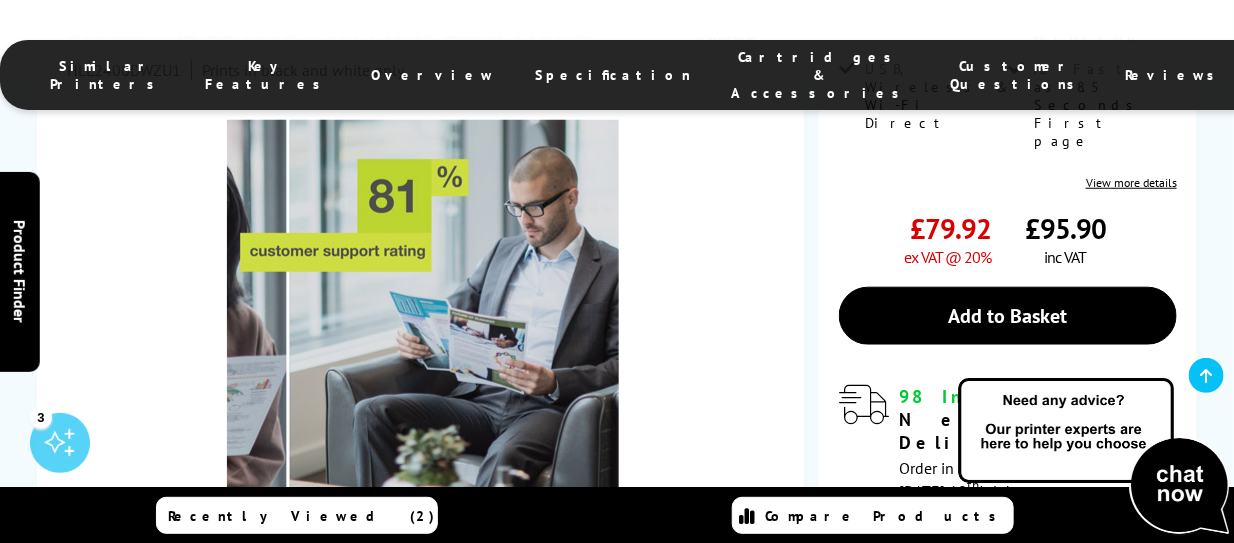 click at bounding box center (666, 601) 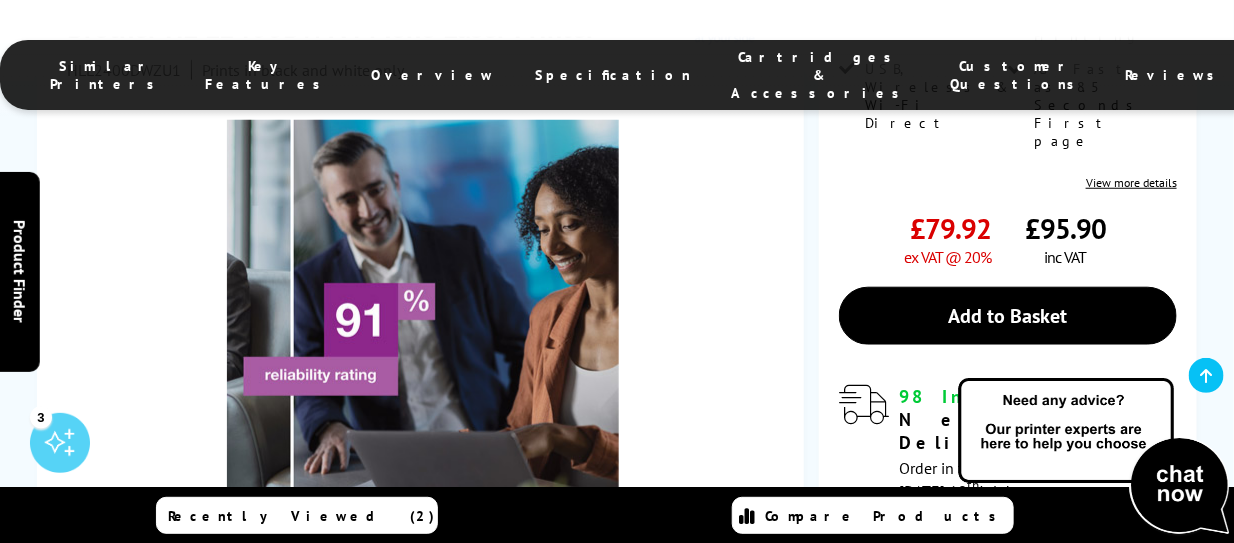 click at bounding box center [728, 601] 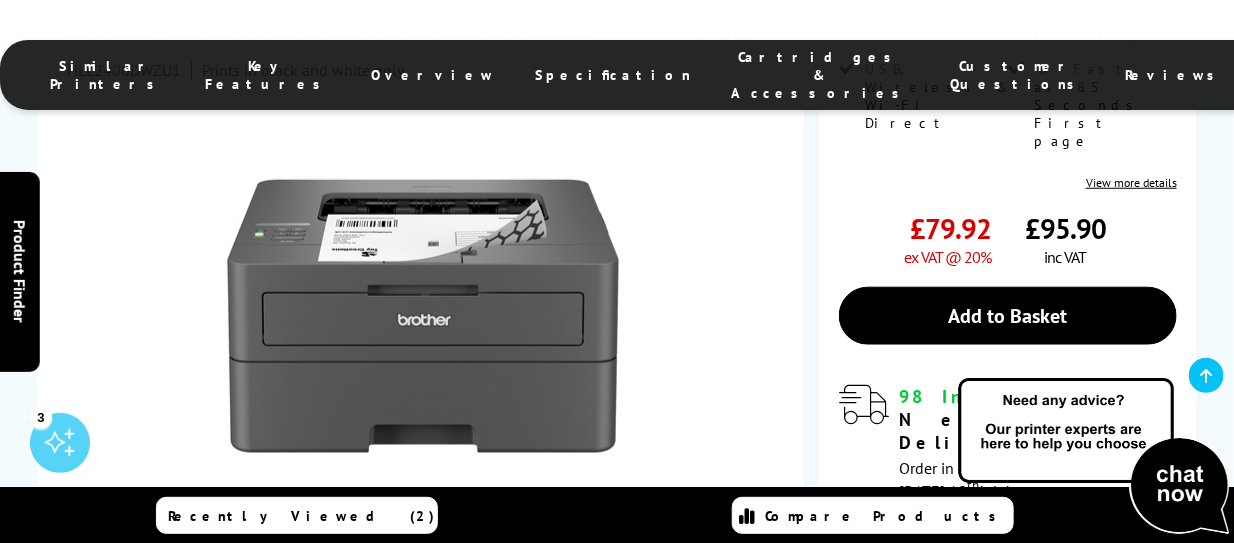 click at bounding box center [666, 601] 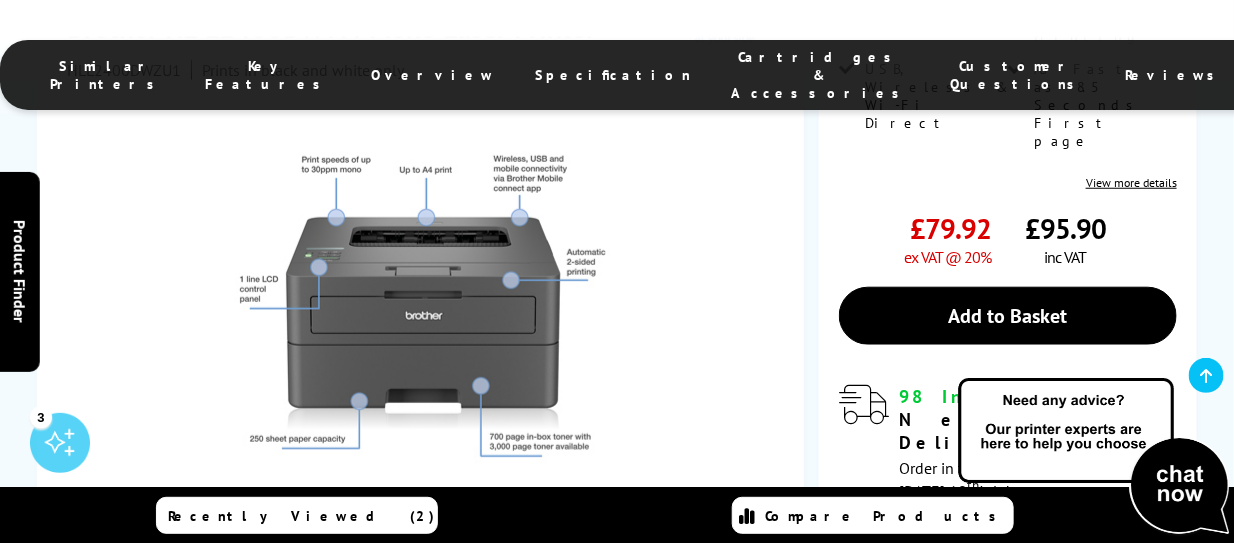 click at bounding box center [728, 601] 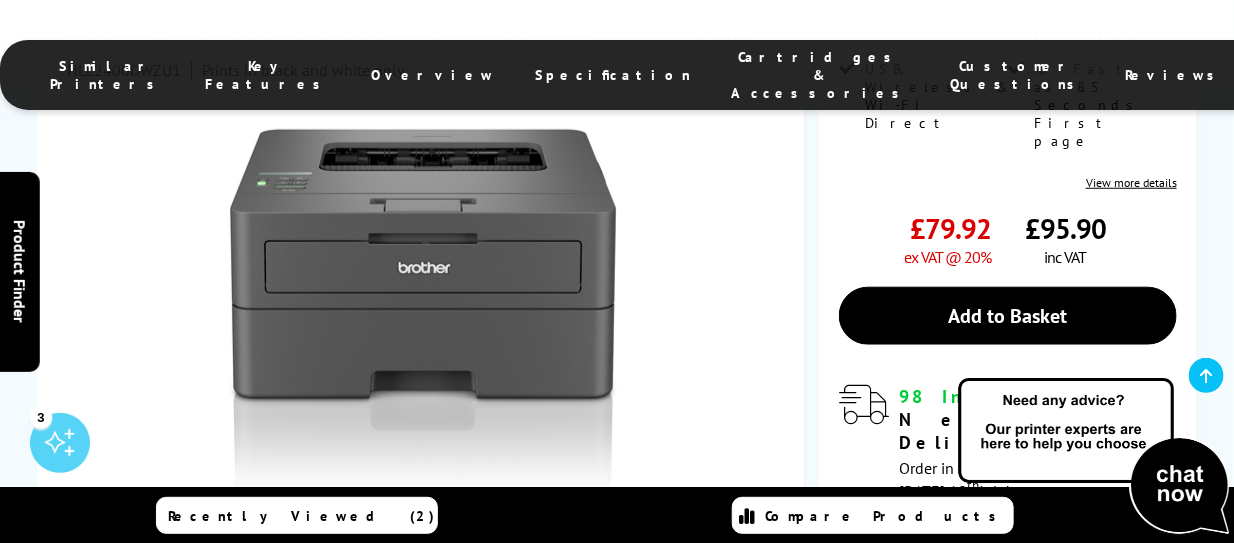 click at bounding box center (472, 601) 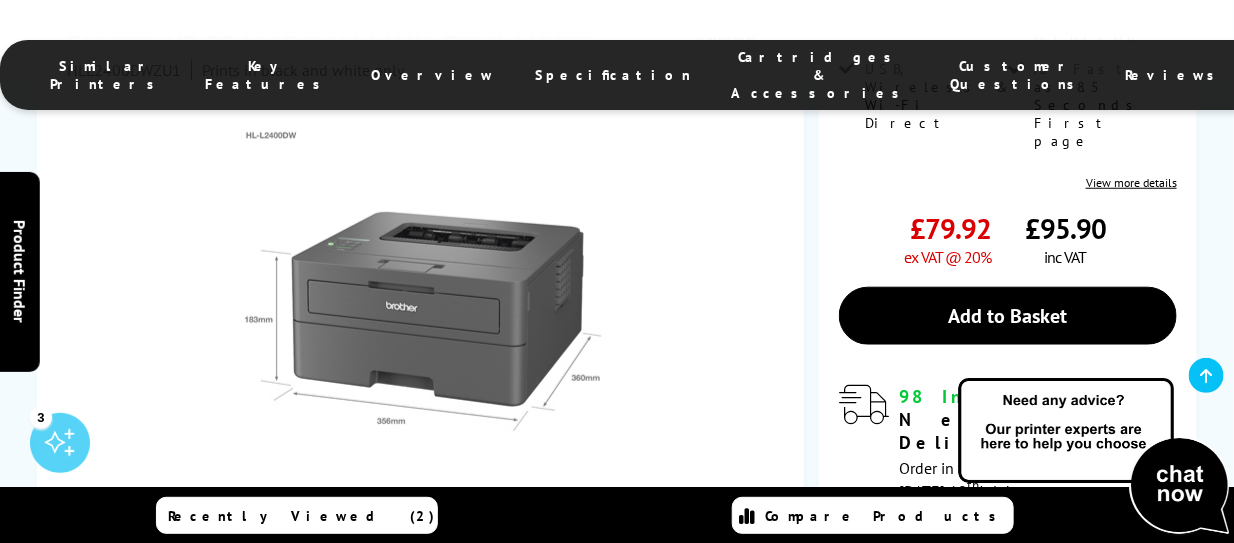click at bounding box center [569, 601] 